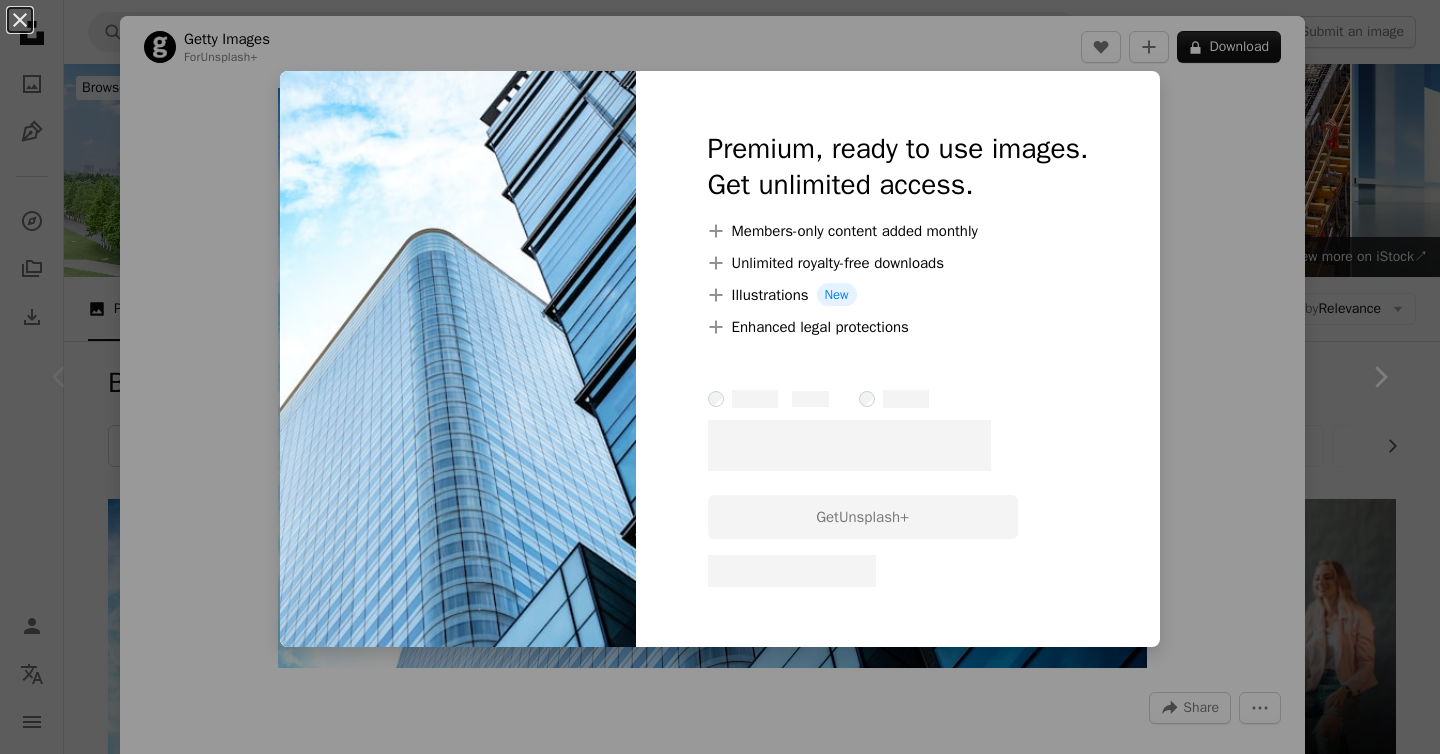 scroll, scrollTop: 275, scrollLeft: 0, axis: vertical 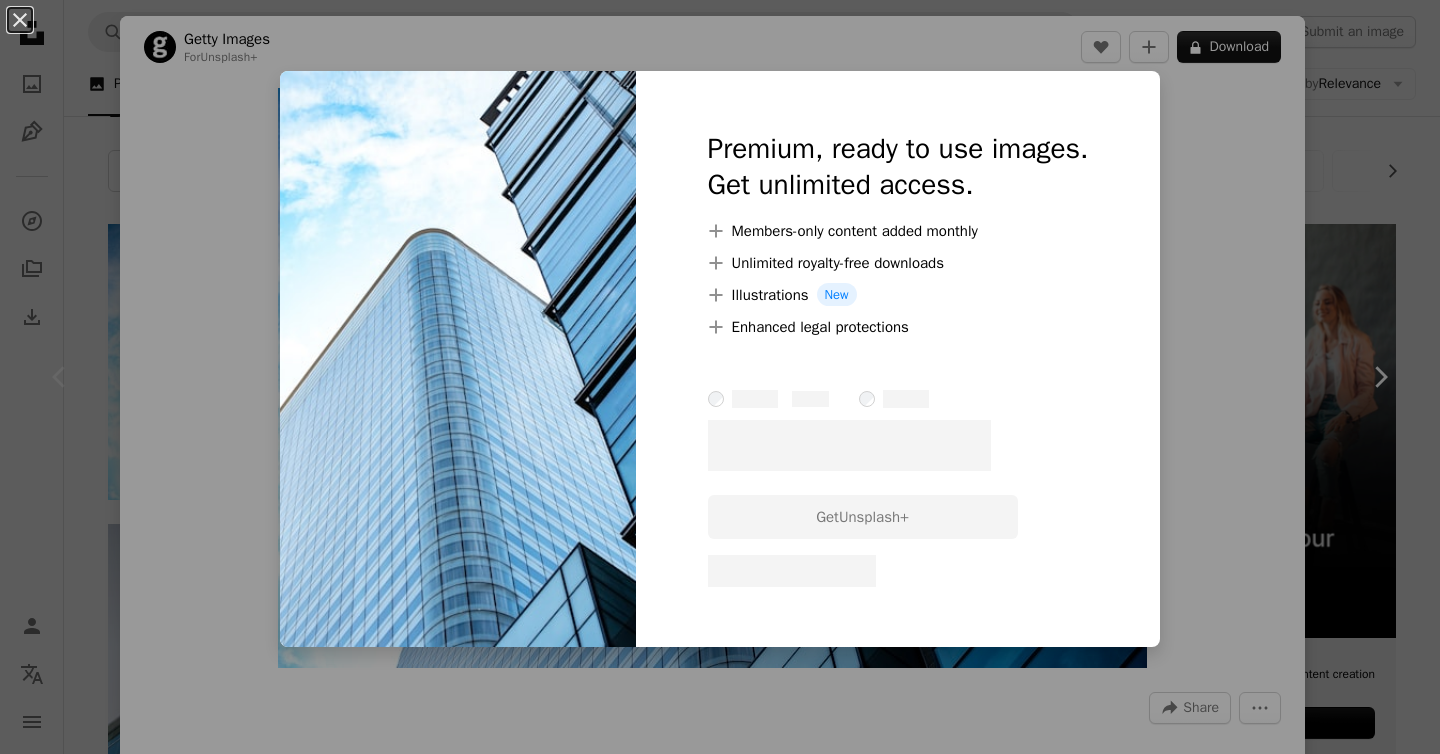 click on "An X shape Premium, ready to use images. Get unlimited access. A plus sign Members-only content added monthly A plus sign Unlimited royalty-free downloads A plus sign Illustrations  New A plus sign Enhanced legal protections – –––– – –––– – –––– – –––– ––––. Get  Unsplash+ –     –  –––– – ––– –––– –  –––– –– –     –  –––– – ––– –––– –  –––– ––" at bounding box center (720, 377) 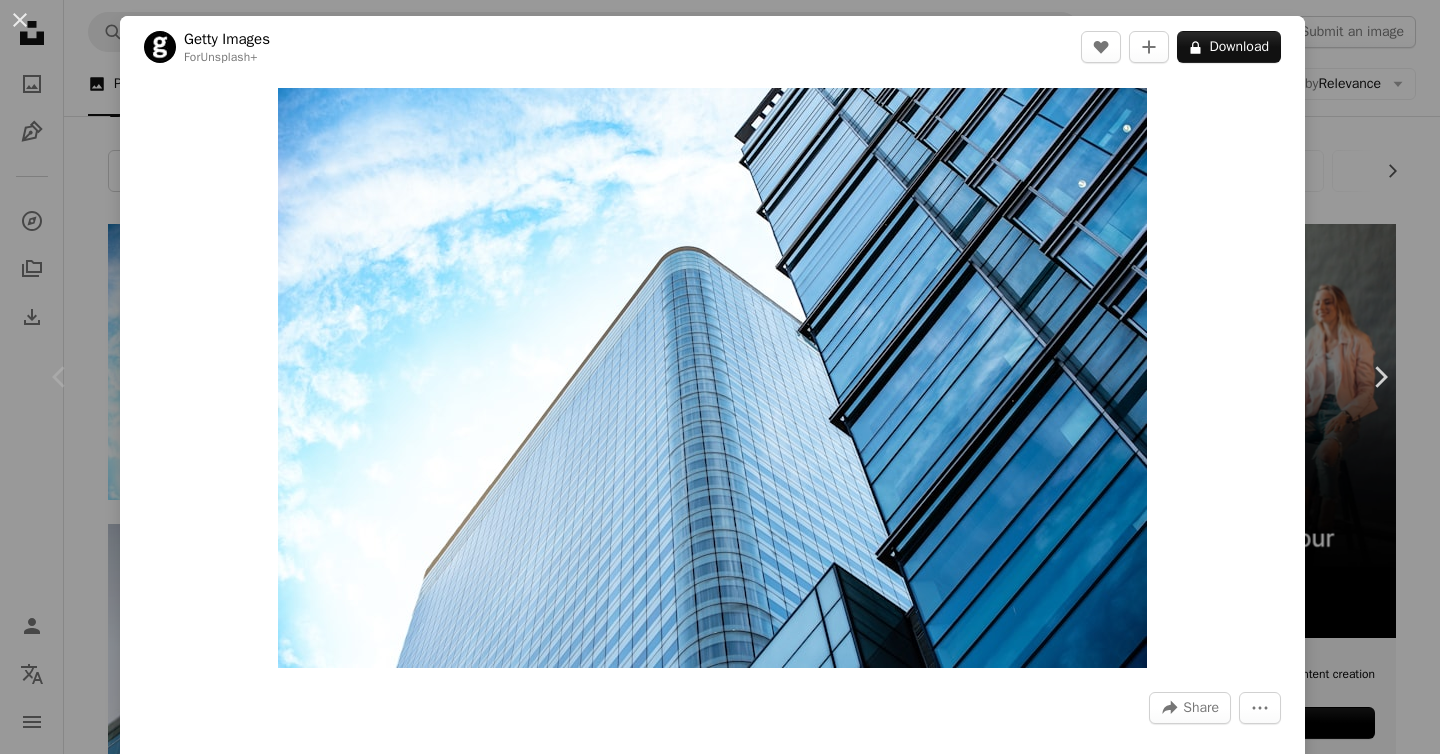 click on "A lock Download" at bounding box center (1229, 47) 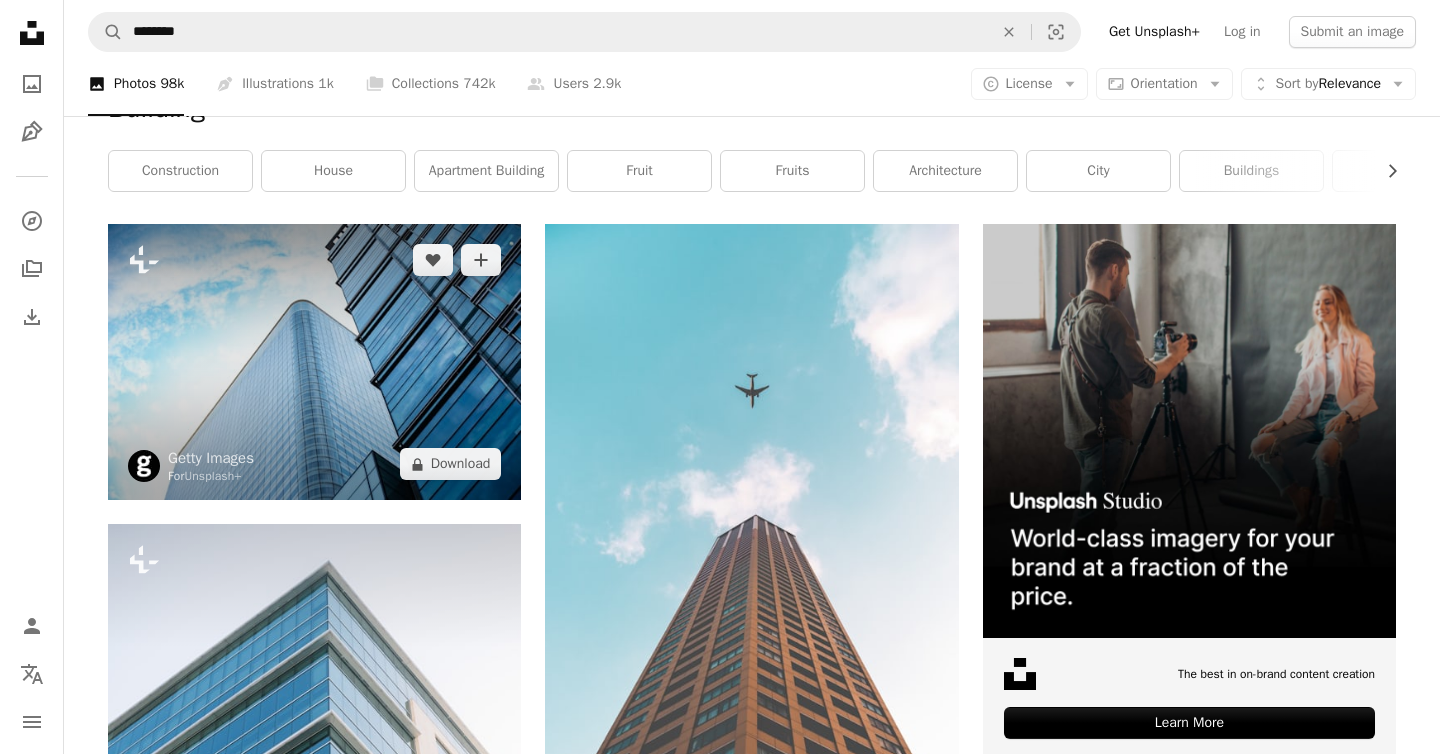 click at bounding box center [314, 362] 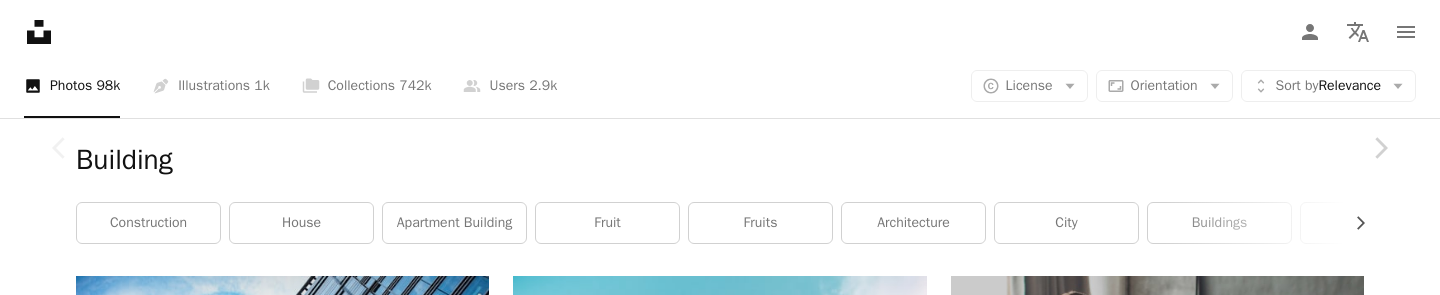 click on "An X shape" at bounding box center (20, 20) 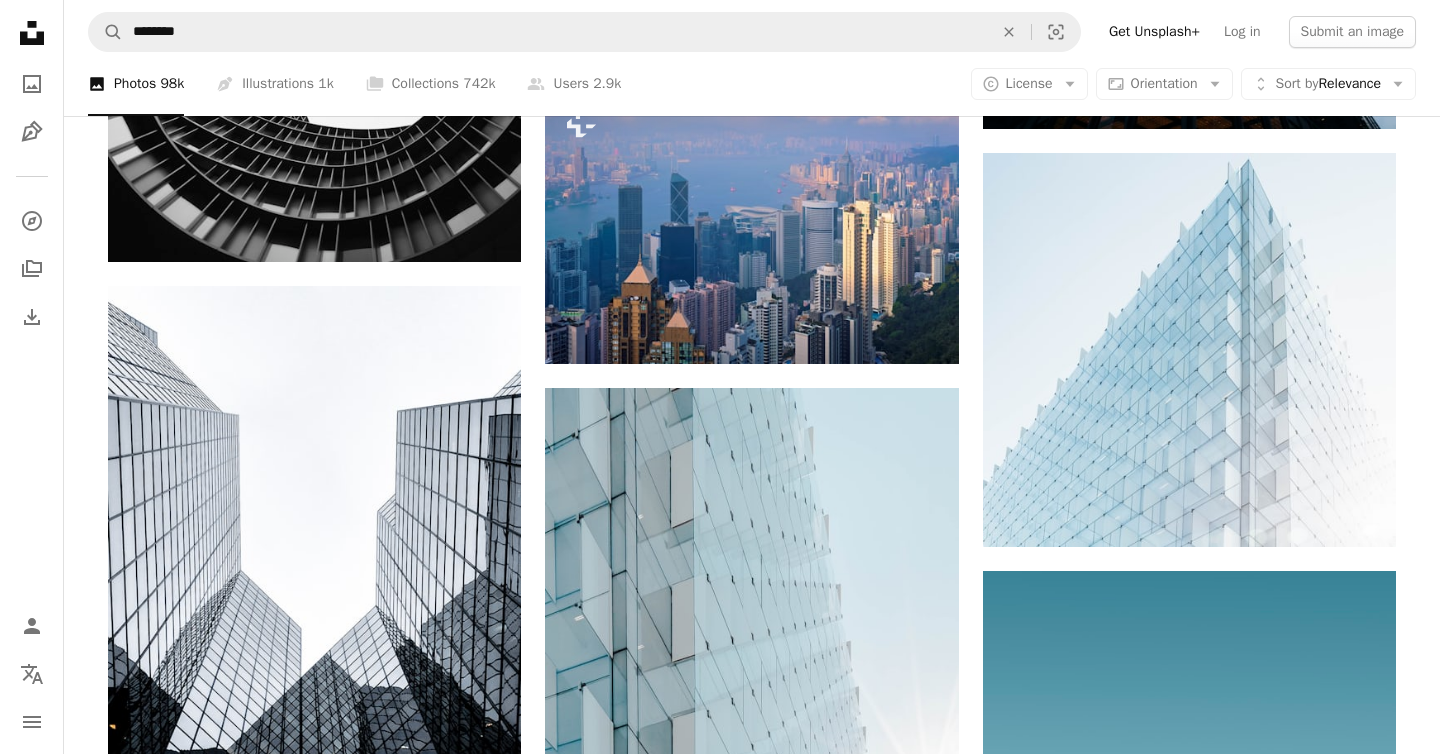 scroll, scrollTop: 1617, scrollLeft: 0, axis: vertical 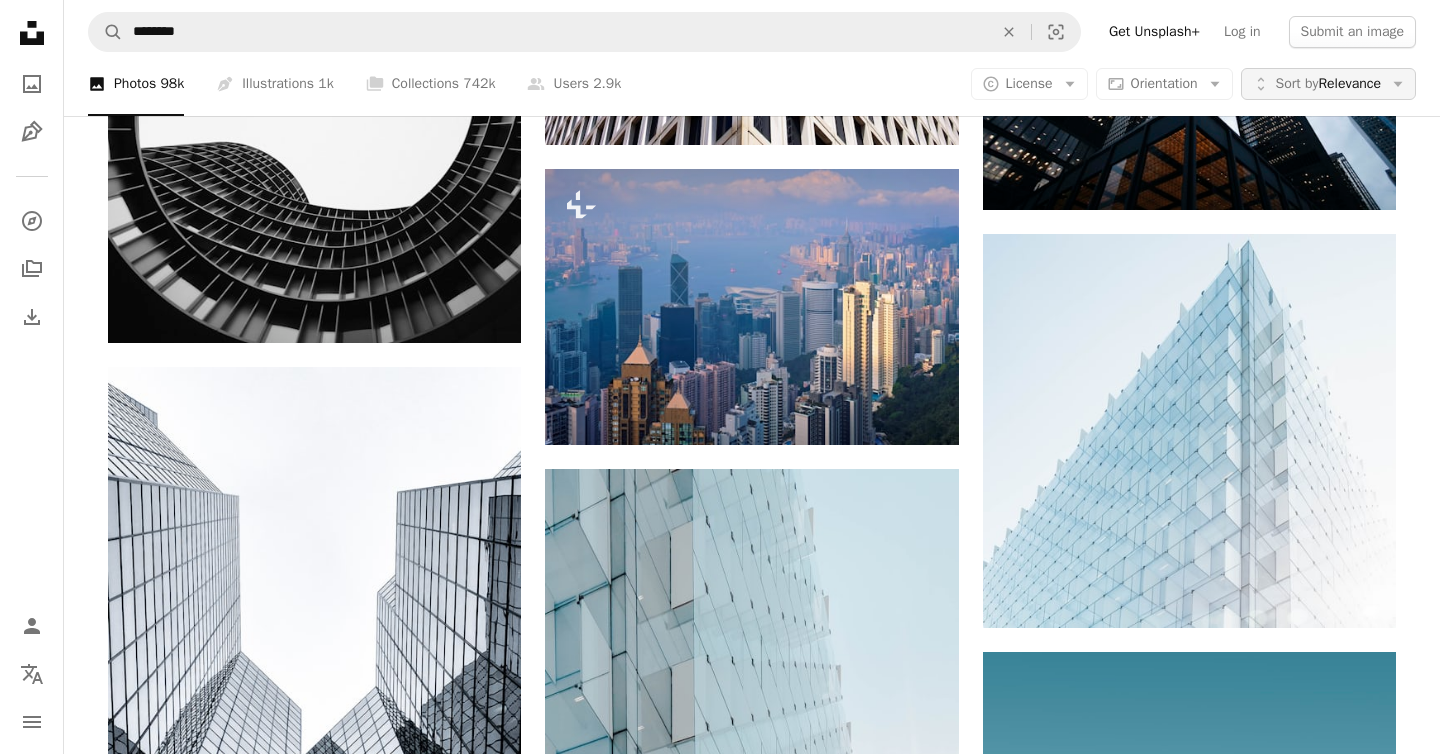click on "Unfold Sort by  Relevance Arrow down" at bounding box center [1328, 84] 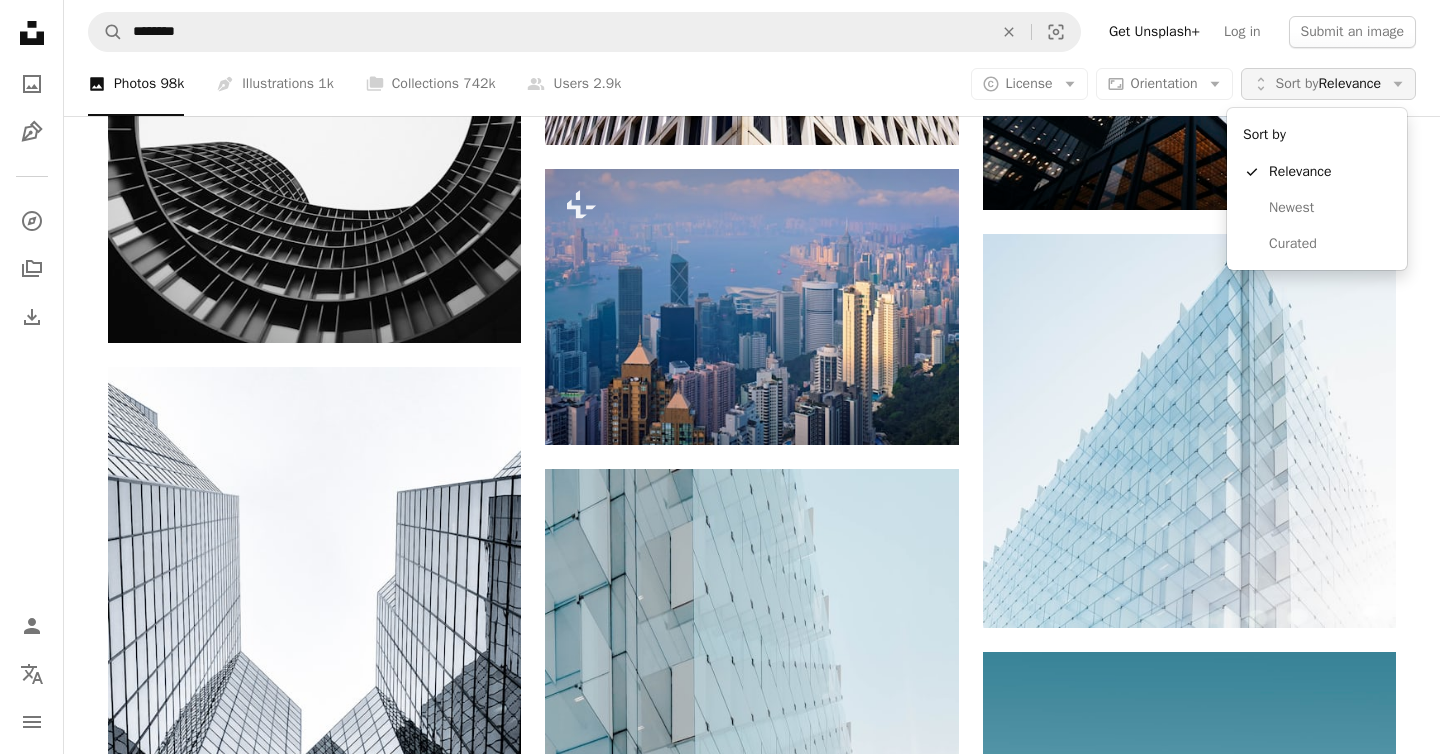click on "Unfold Sort by  Relevance Arrow down" at bounding box center [1328, 84] 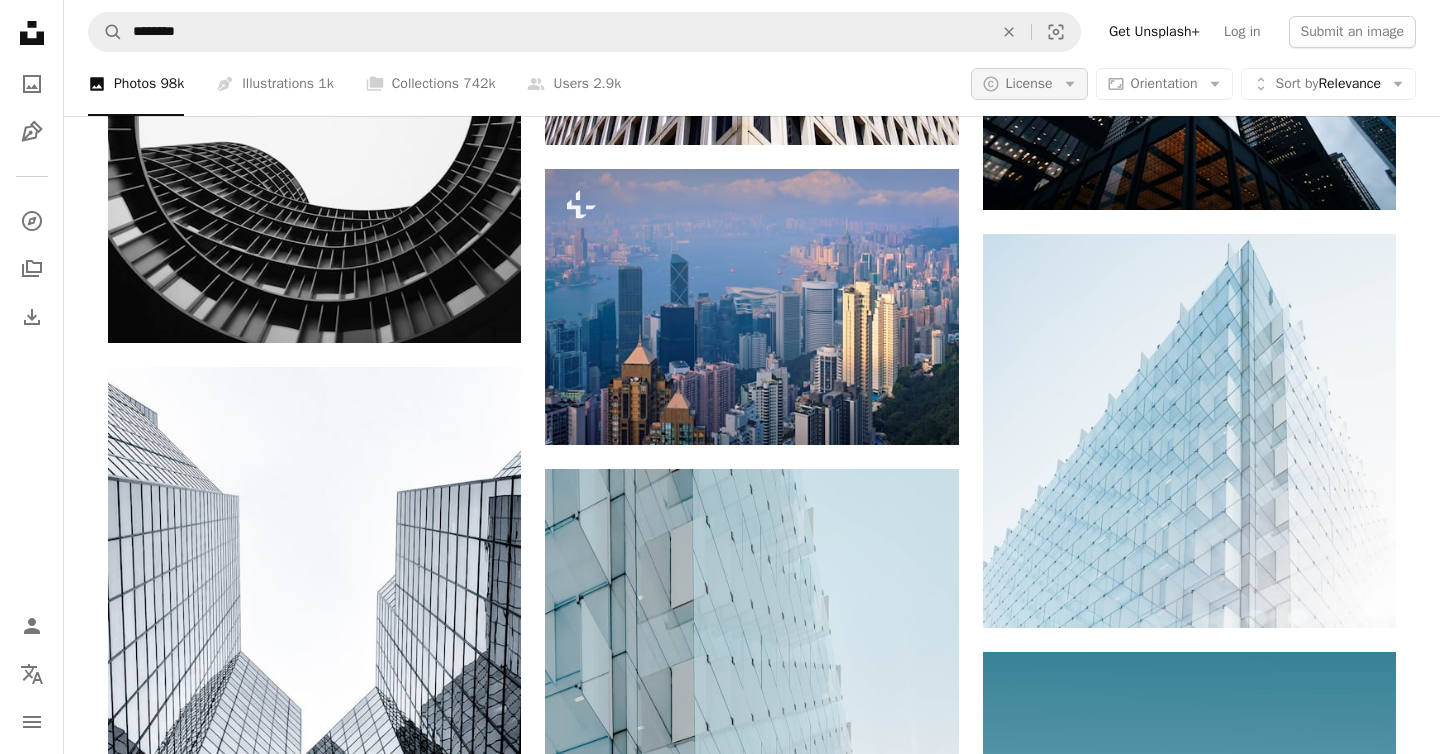 click on "A copyright icon © License Arrow down" at bounding box center (1029, 84) 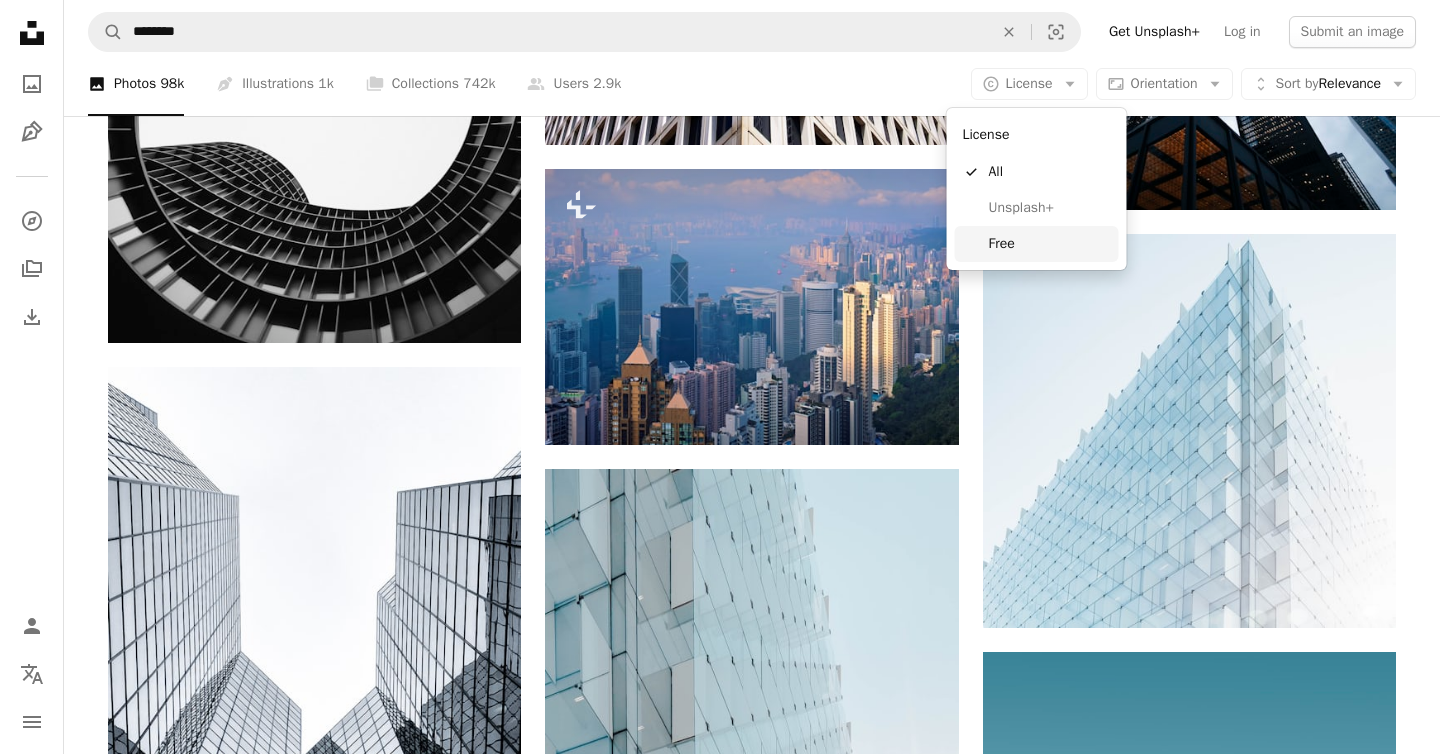 click on "Free" at bounding box center [1037, 244] 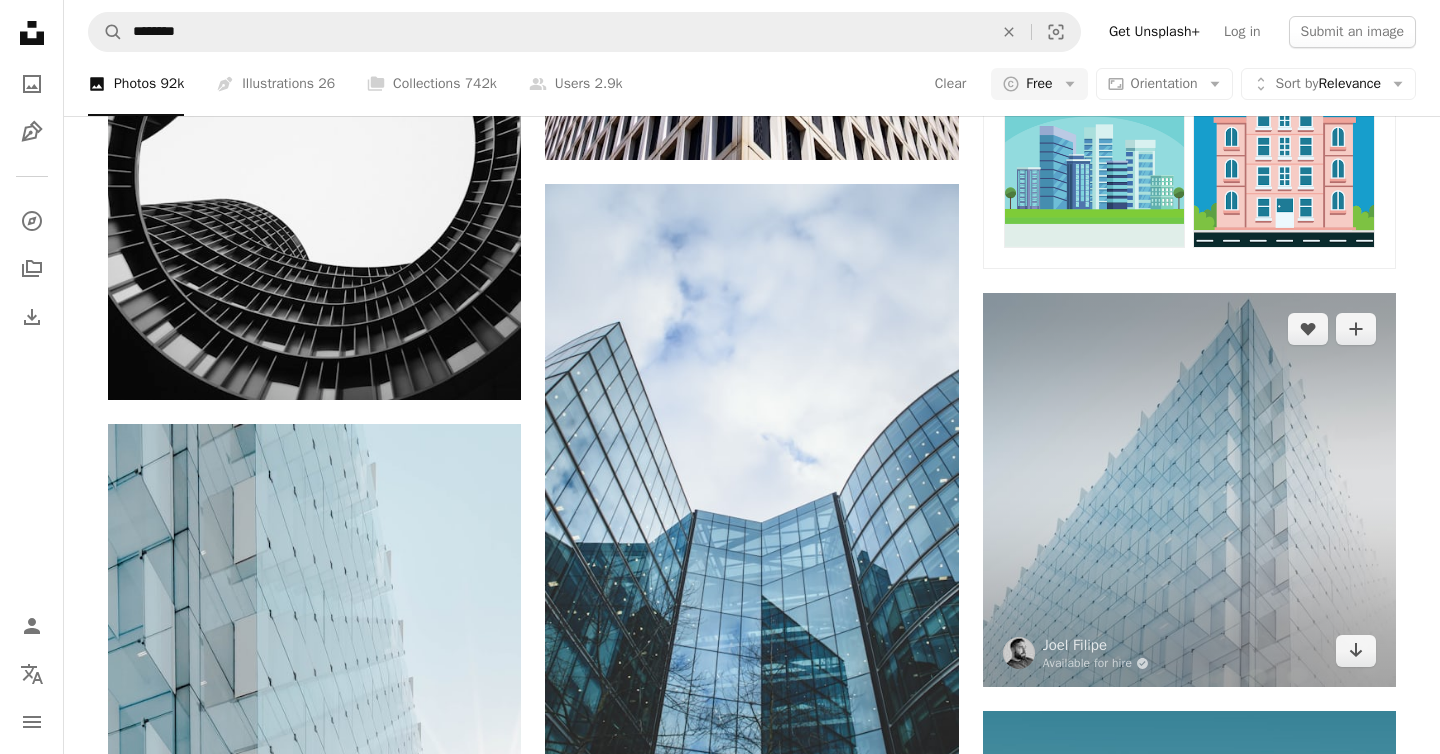 scroll, scrollTop: 1210, scrollLeft: 0, axis: vertical 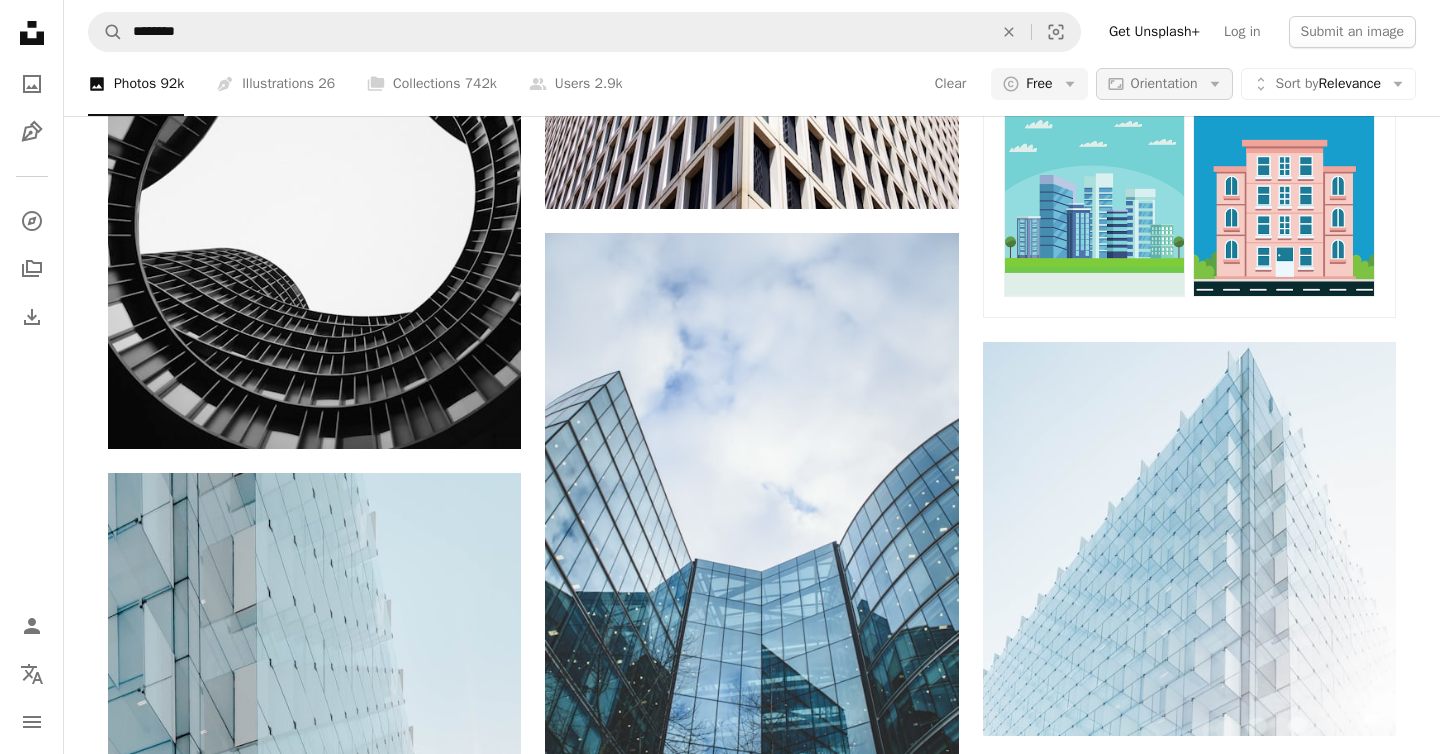click on "Aspect ratio Orientation Arrow down" at bounding box center (1164, 84) 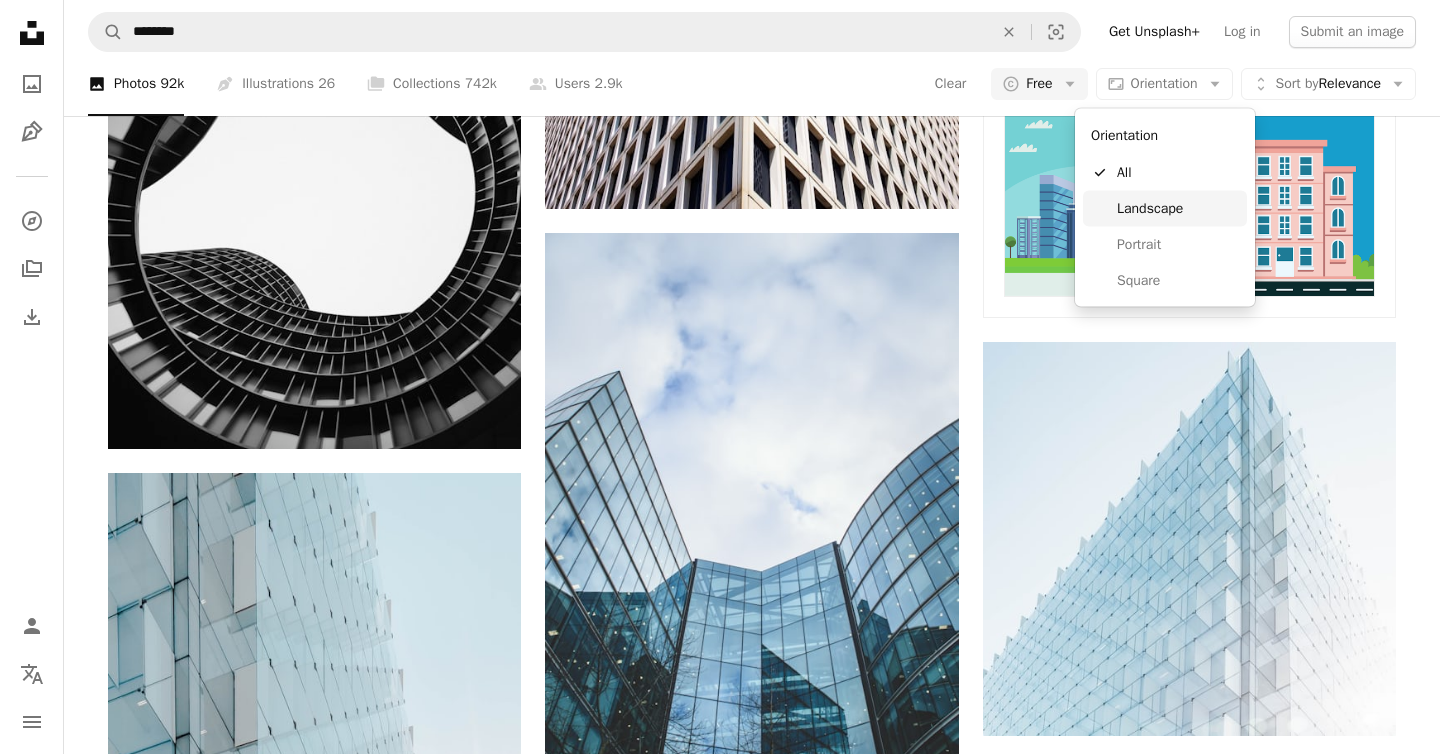 click on "Landscape" at bounding box center (1178, 208) 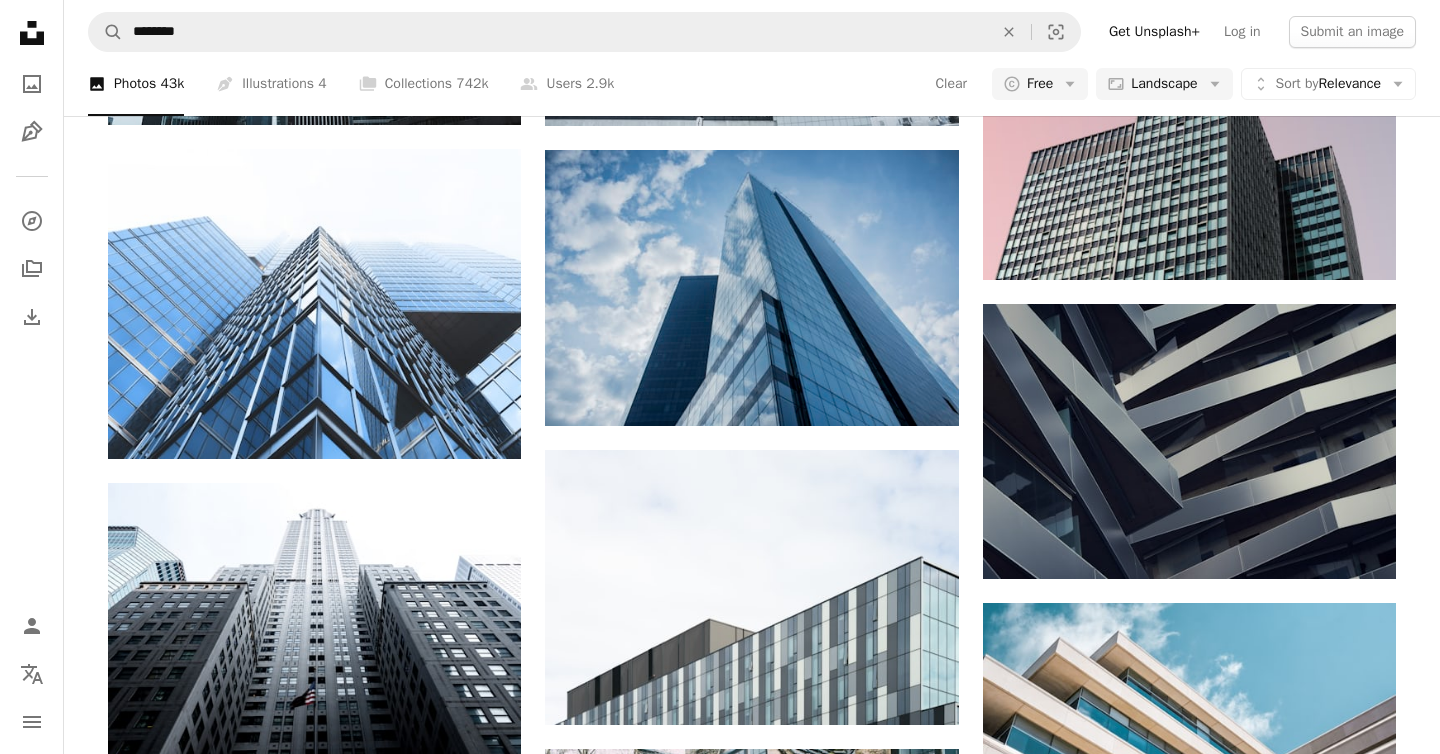 scroll, scrollTop: 1543, scrollLeft: 0, axis: vertical 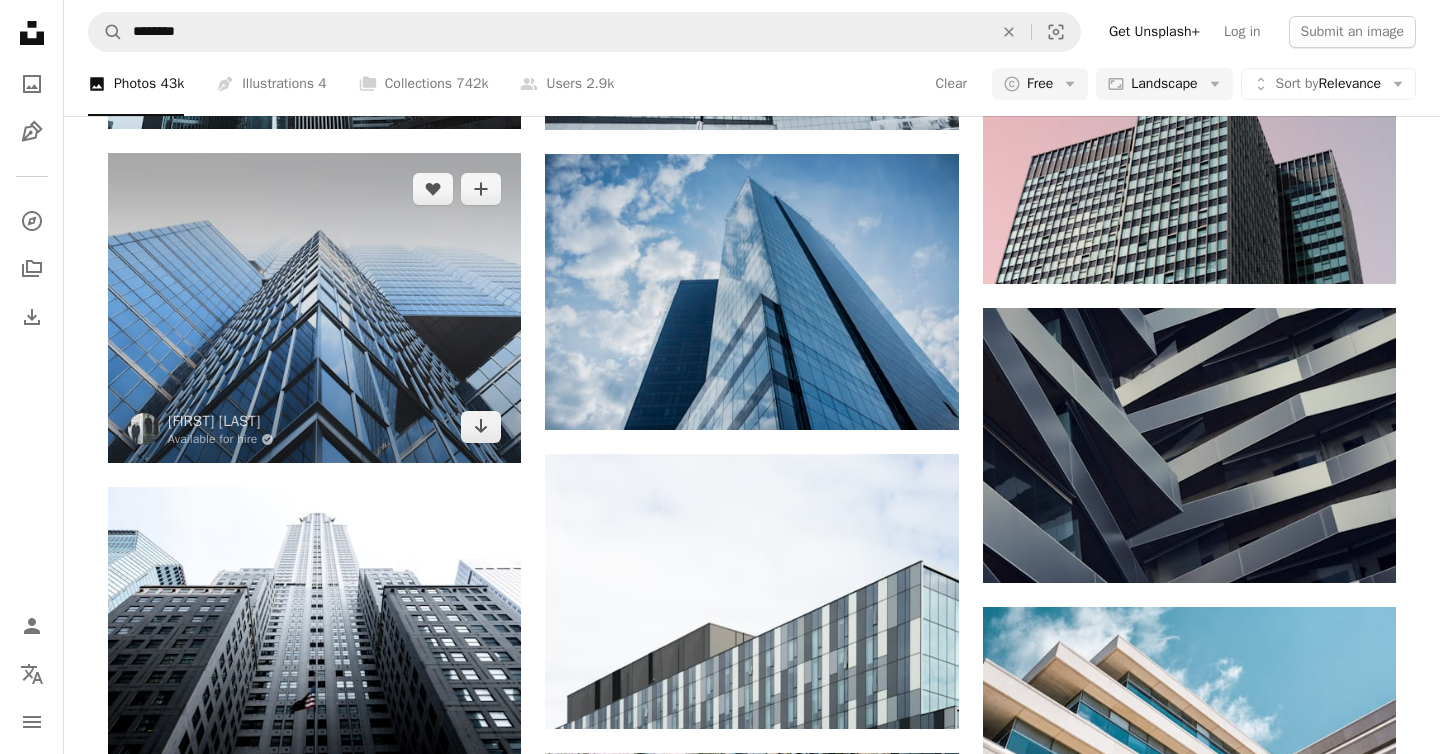 click at bounding box center [314, 308] 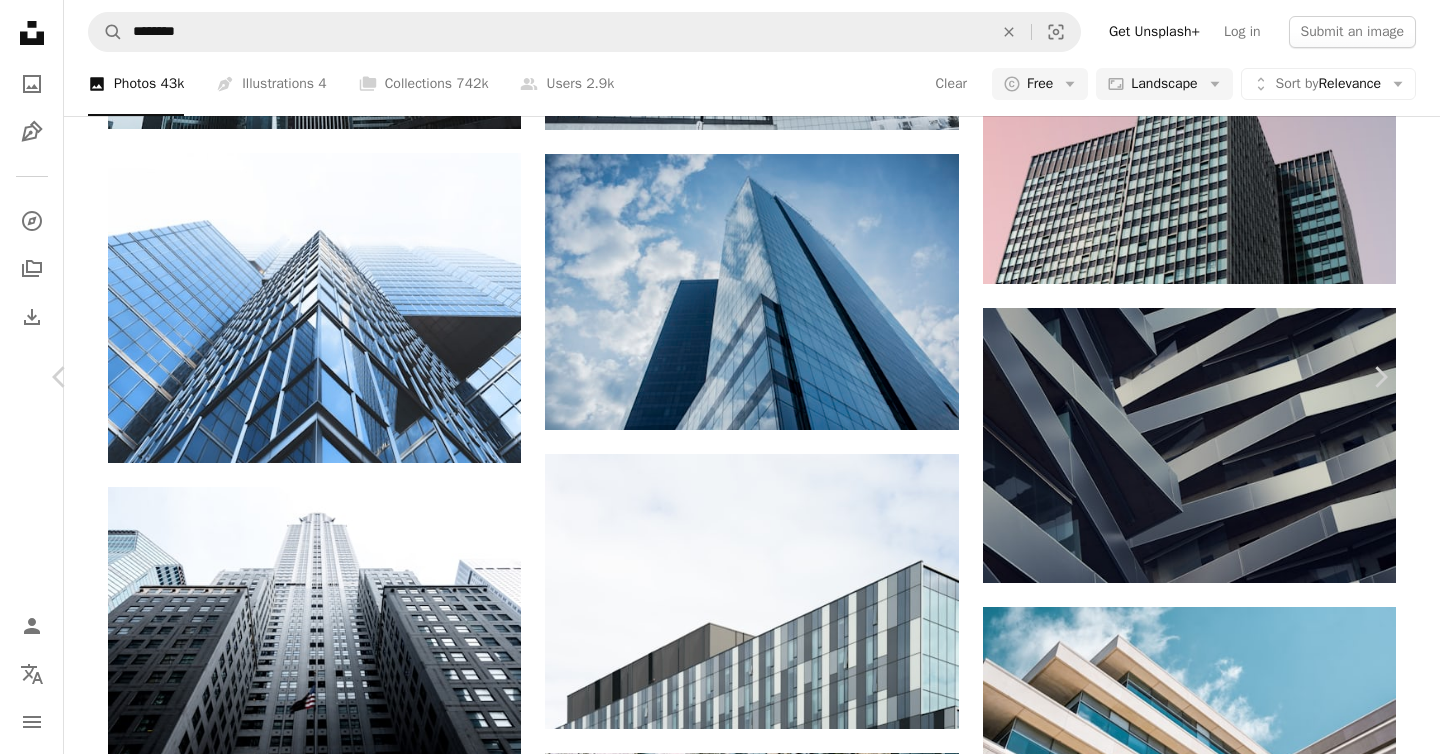click on "An X shape Chevron left Chevron right [FIRST] [LAST] Available for hire A checkmark inside of a circle A heart A plus sign Download free Chevron down Zoom in Views 23,663,770 Downloads 263,799 Featured in Photos , Architecture & Interiors , Business & Work A forward-right arrow Share Info icon Info More Actions Geometric office A map marker [CITY], [COUNTRY] Calendar outlined Published on May 5, 2016 Camera Panasonic, DMC-G7 Safety Free to use under the Unsplash License building city architecture blue new york city minimal urban buildings cityscape fog skyscraper modern cities tall building reflections city sky look up stark Backgrounds Browse premium related images on iStock | Save 20% with code UNSPLASH20 View more on iStock ↗ Related images A heart A plus sign [FIRST] [LAST] Arrow pointing down A heart A plus sign [FIRST] [LAST] Arrow pointing down A heart A plus sign [FIRST] [LAST] Arrow pointing down A heart A plus sign [FIRST] [LAST] Available for hire A checkmark inside of a circle" at bounding box center [720, 5197] 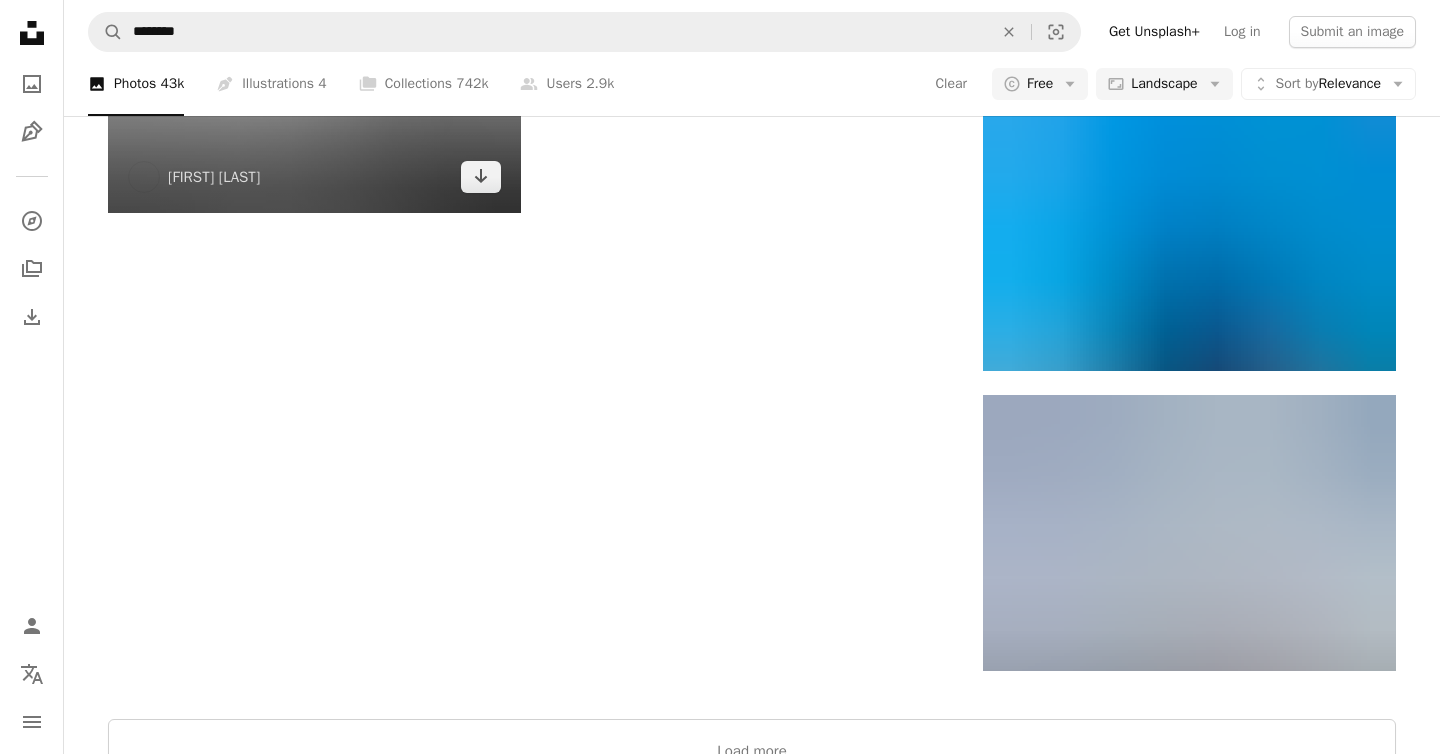 scroll, scrollTop: 4944, scrollLeft: 0, axis: vertical 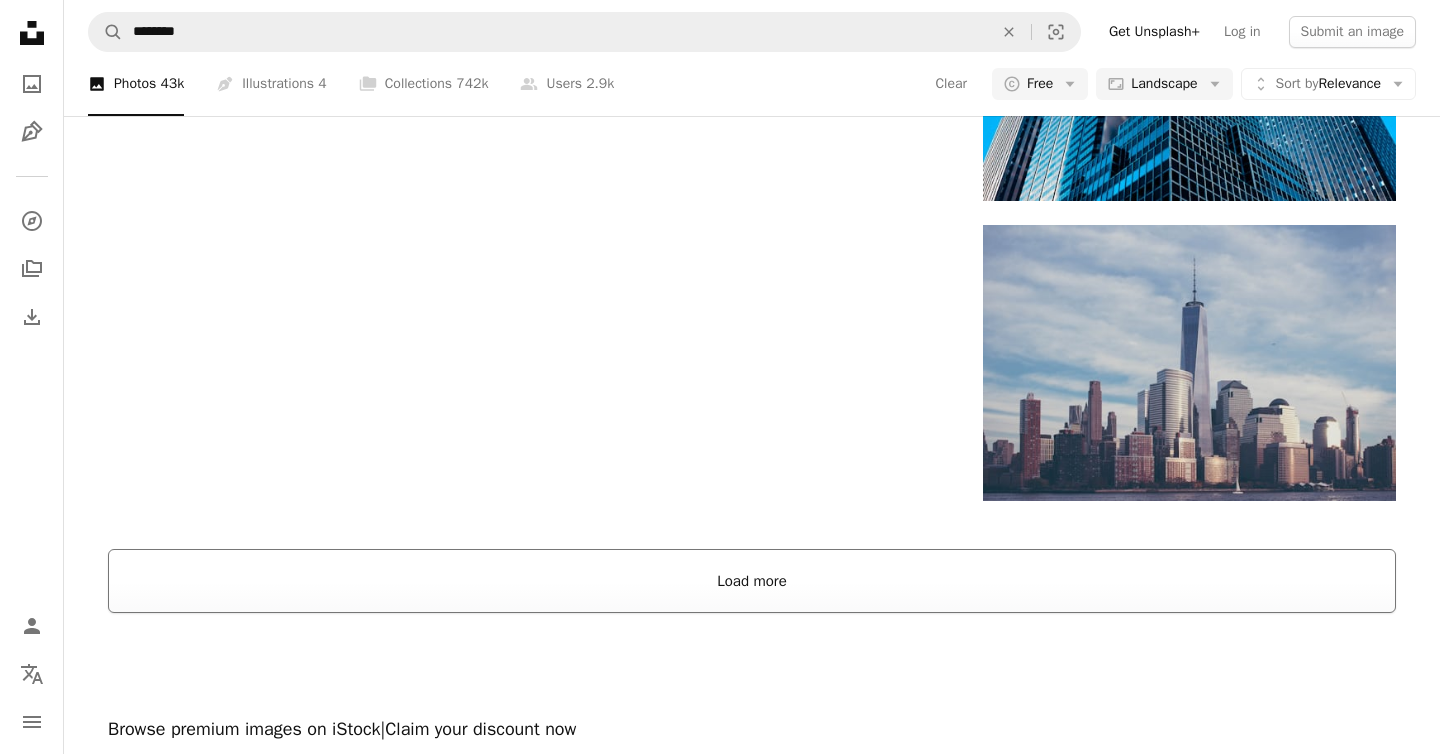click on "Load more" at bounding box center [752, 581] 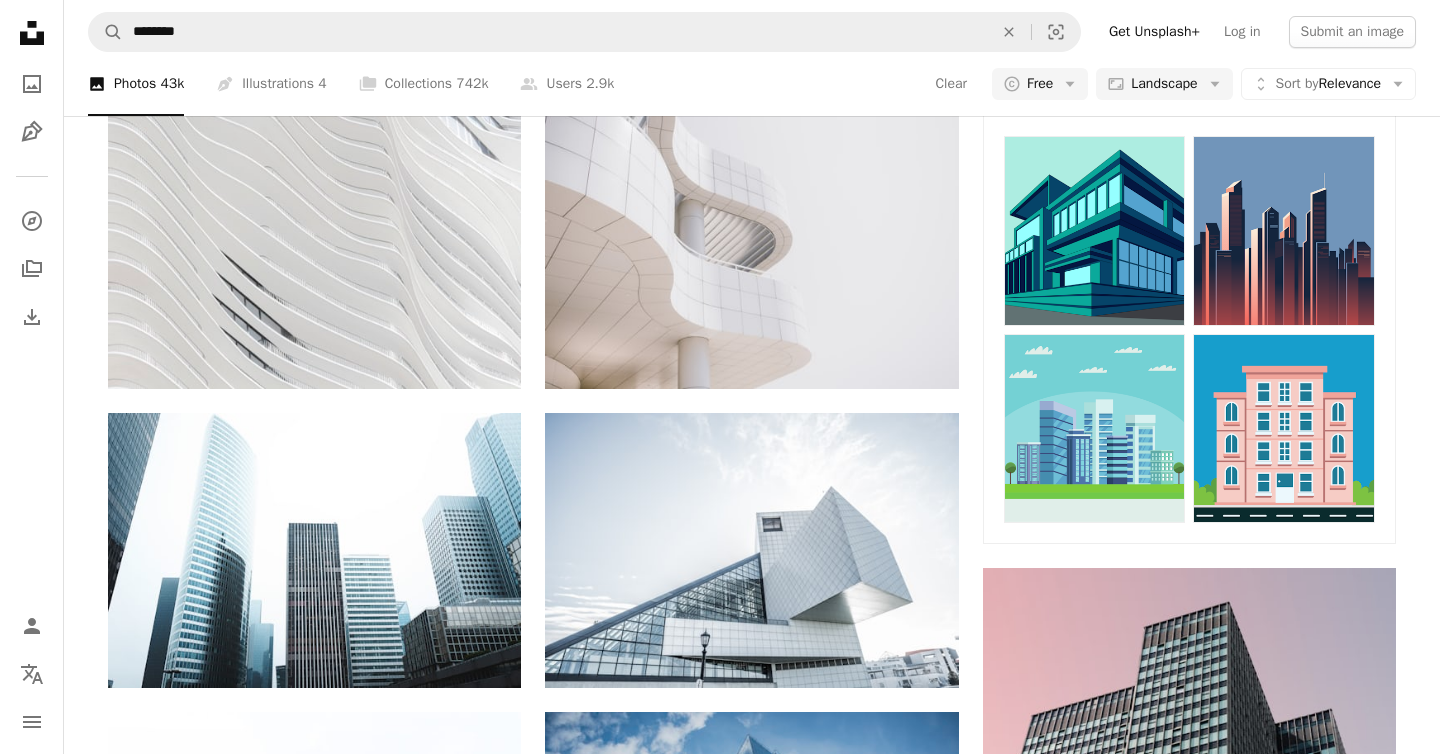 scroll, scrollTop: 914, scrollLeft: 0, axis: vertical 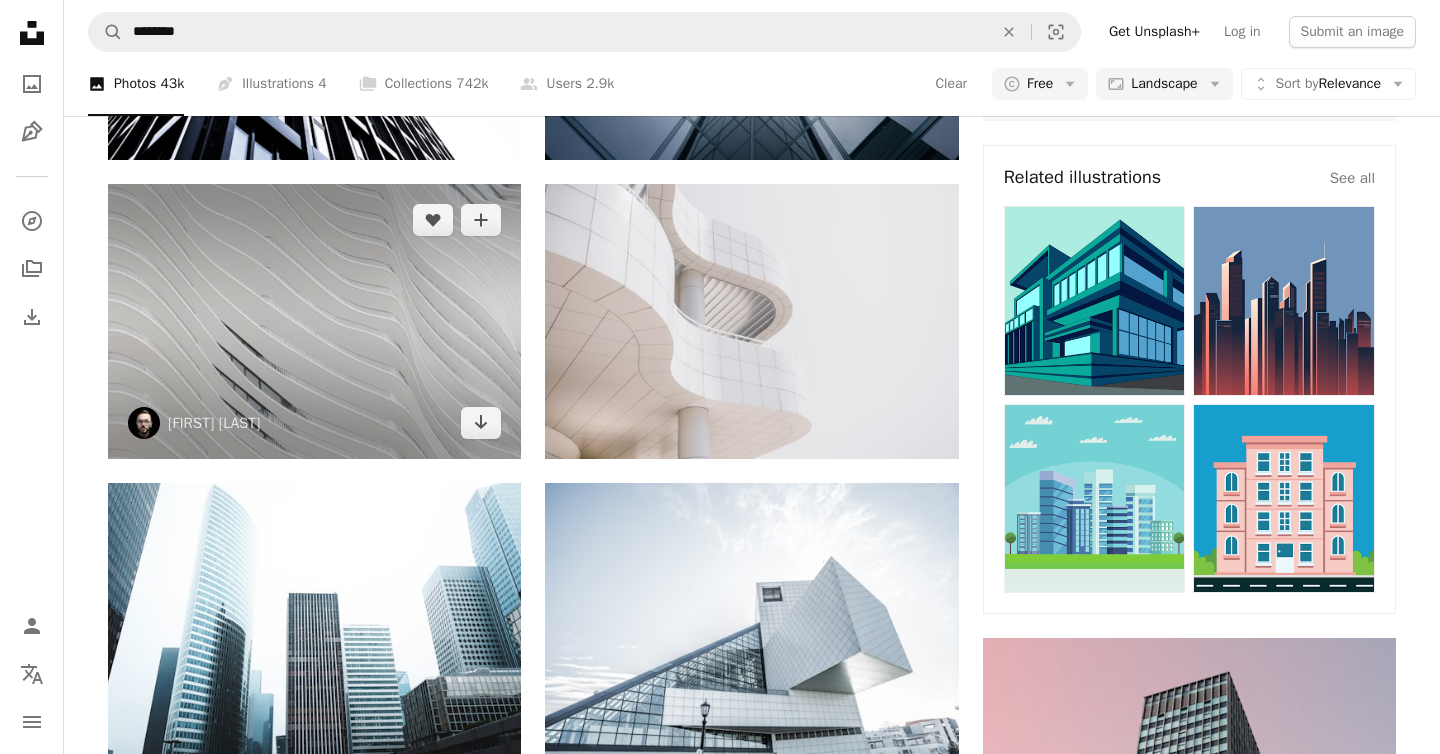click at bounding box center (314, 321) 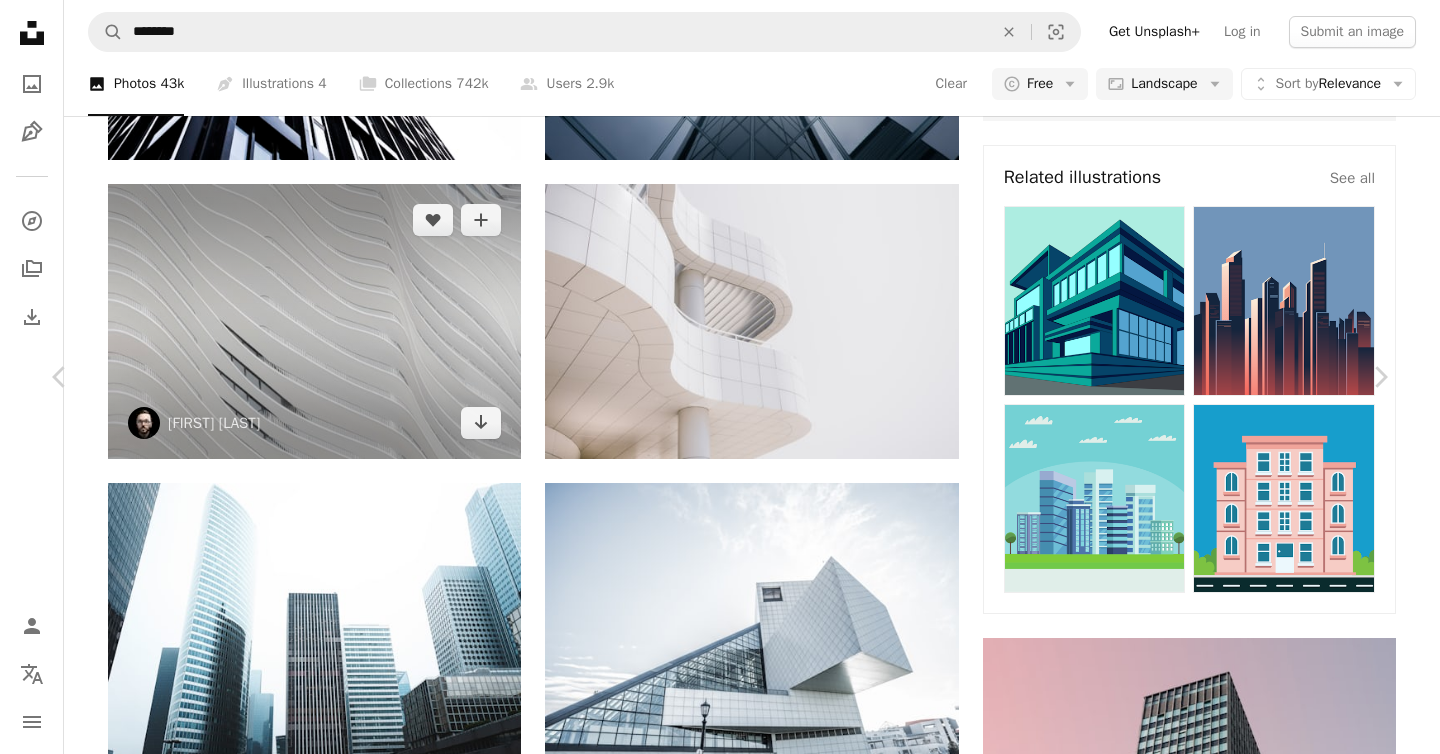 scroll, scrollTop: 2208, scrollLeft: 0, axis: vertical 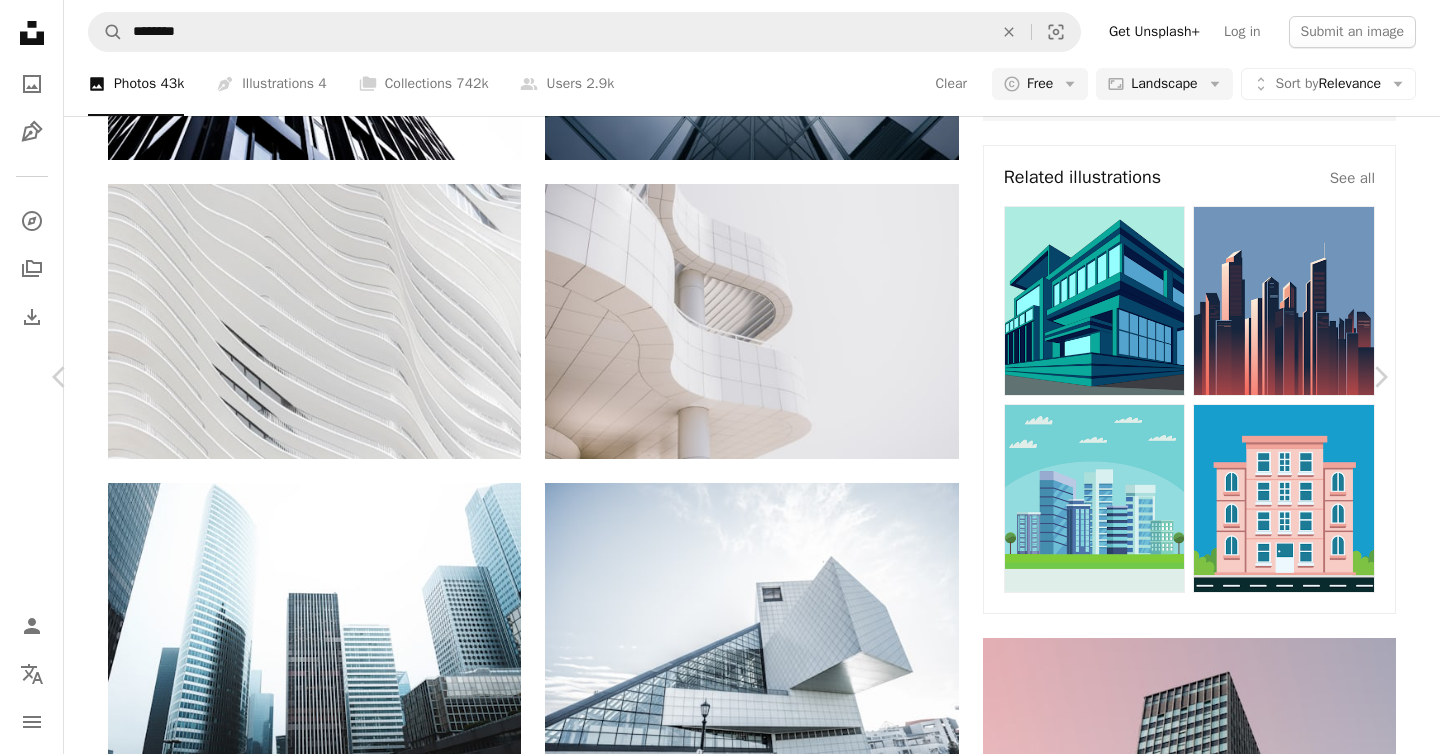 click on "An X shape" at bounding box center (20, 20) 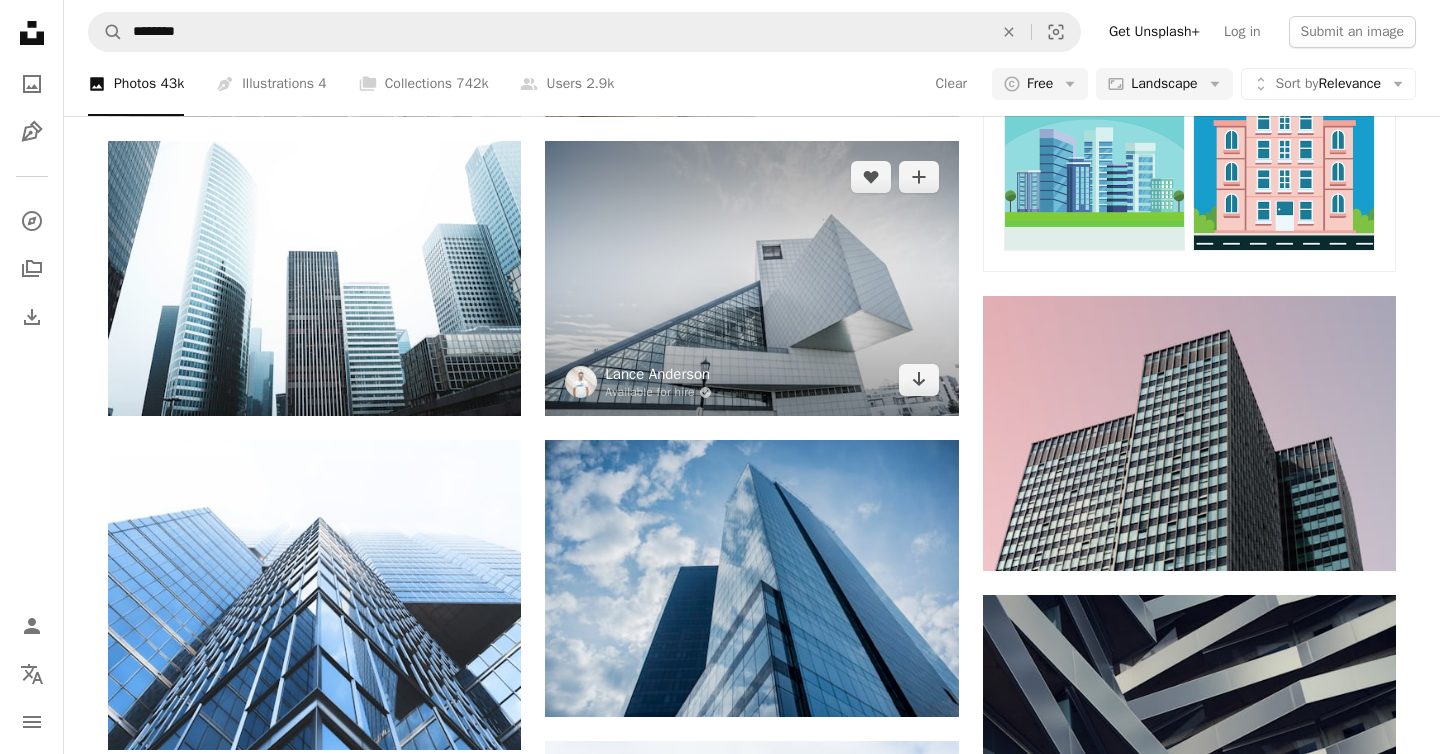 scroll, scrollTop: 1366, scrollLeft: 0, axis: vertical 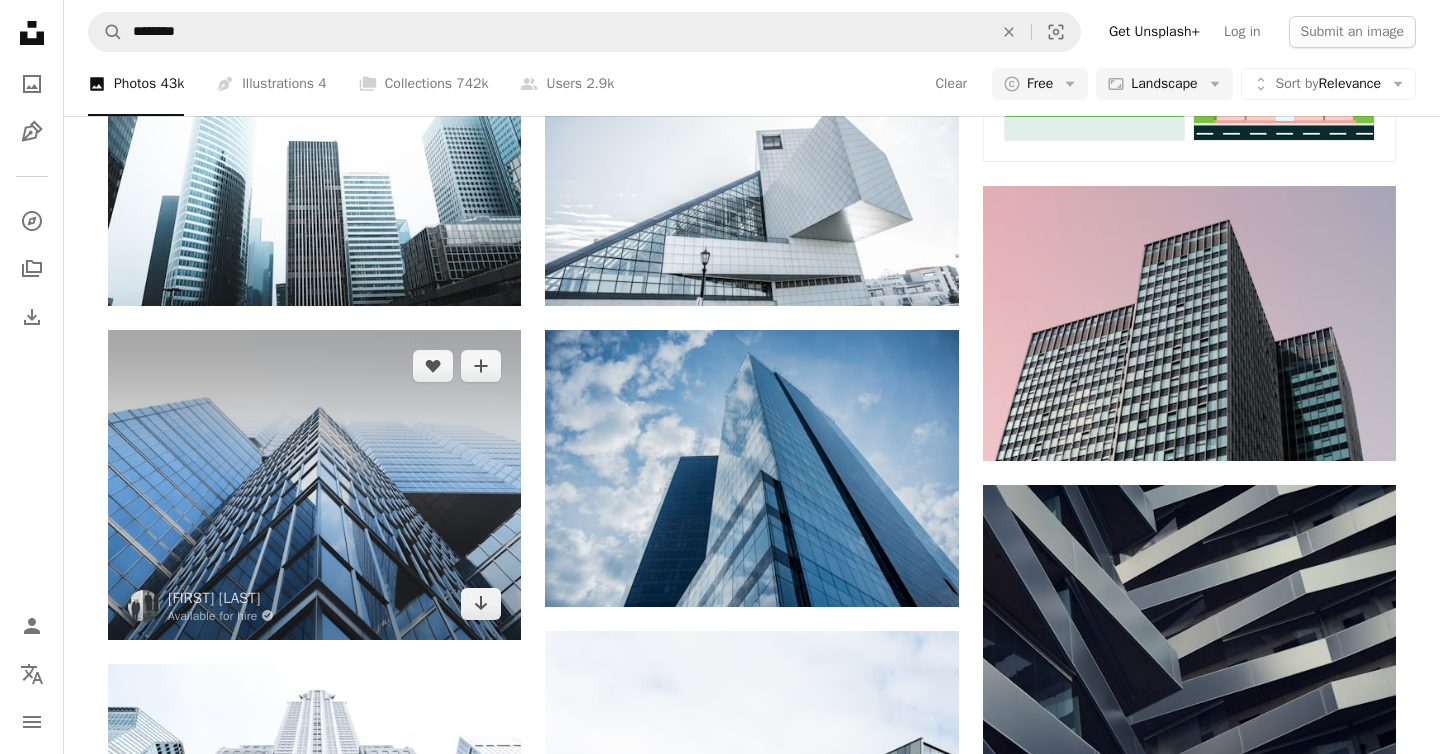 click at bounding box center (314, 485) 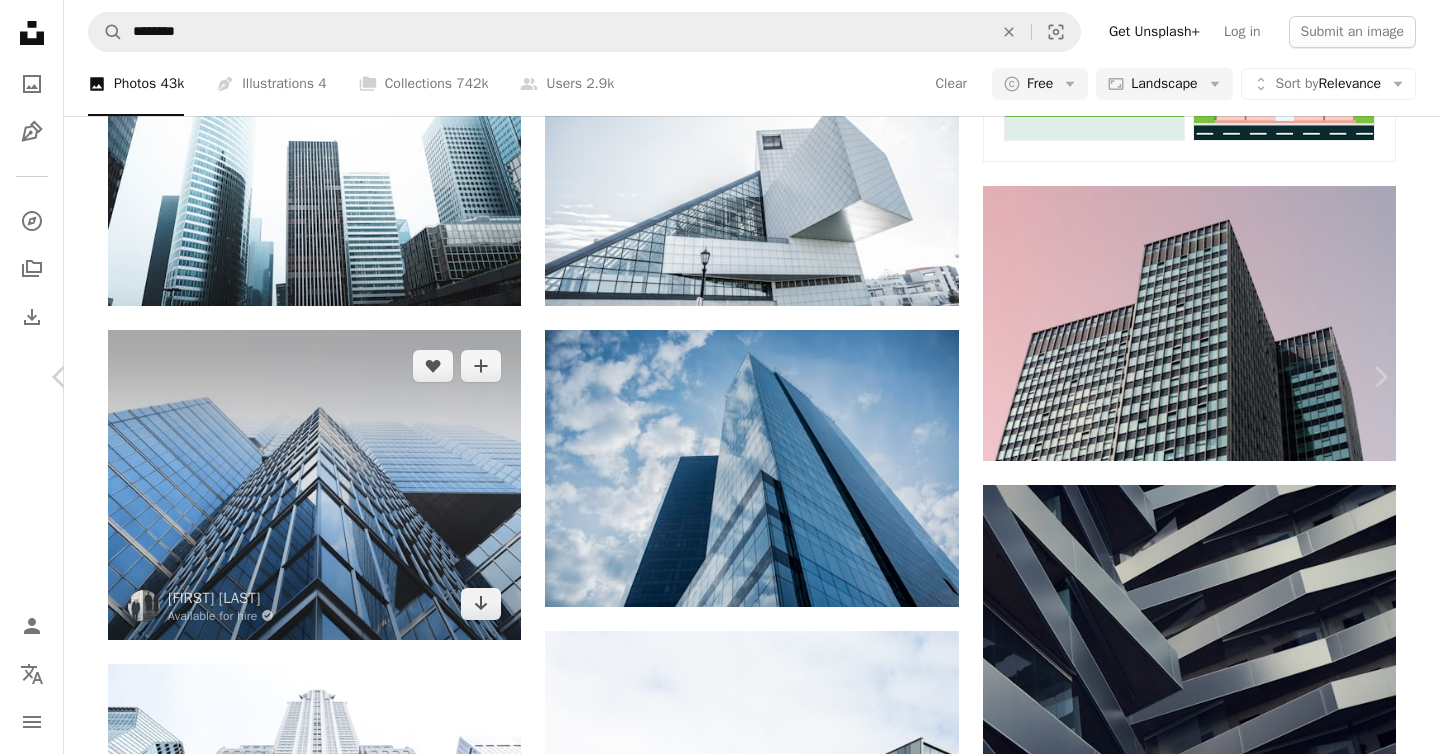 scroll, scrollTop: 2894, scrollLeft: 0, axis: vertical 